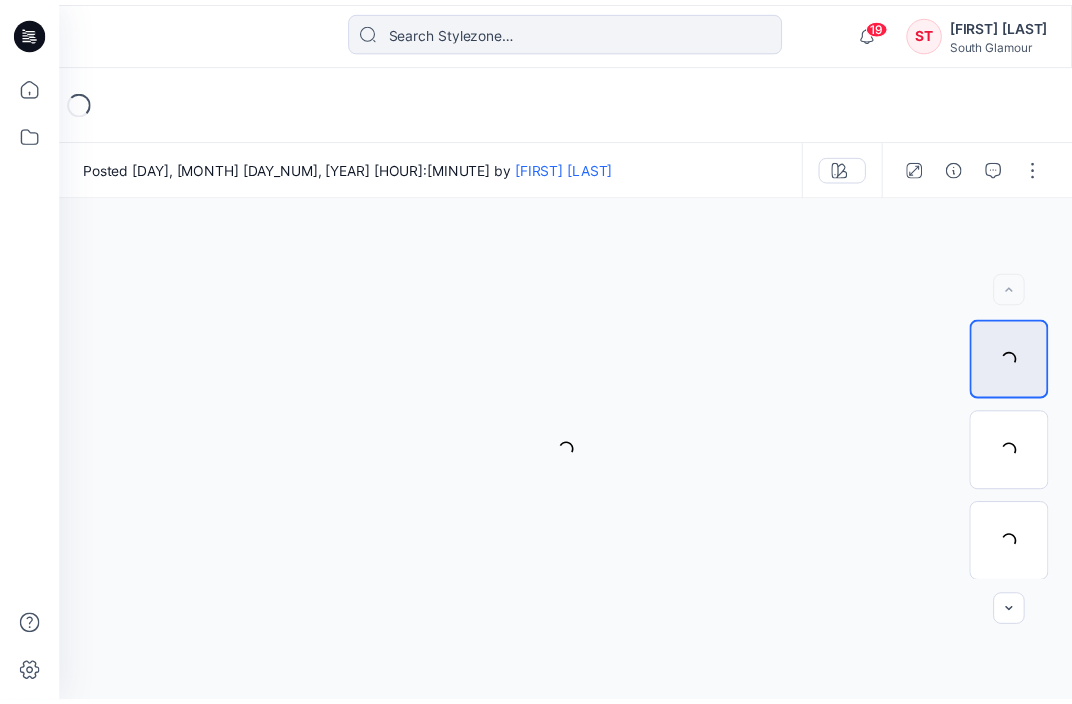 scroll, scrollTop: 0, scrollLeft: 0, axis: both 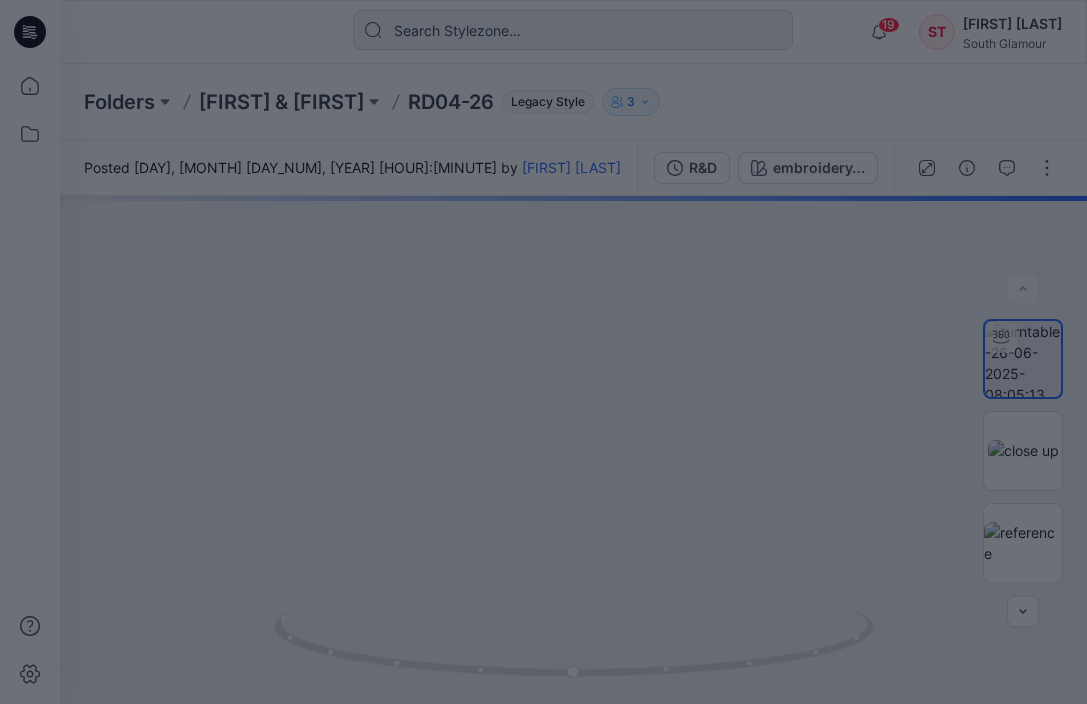click at bounding box center (543, 352) 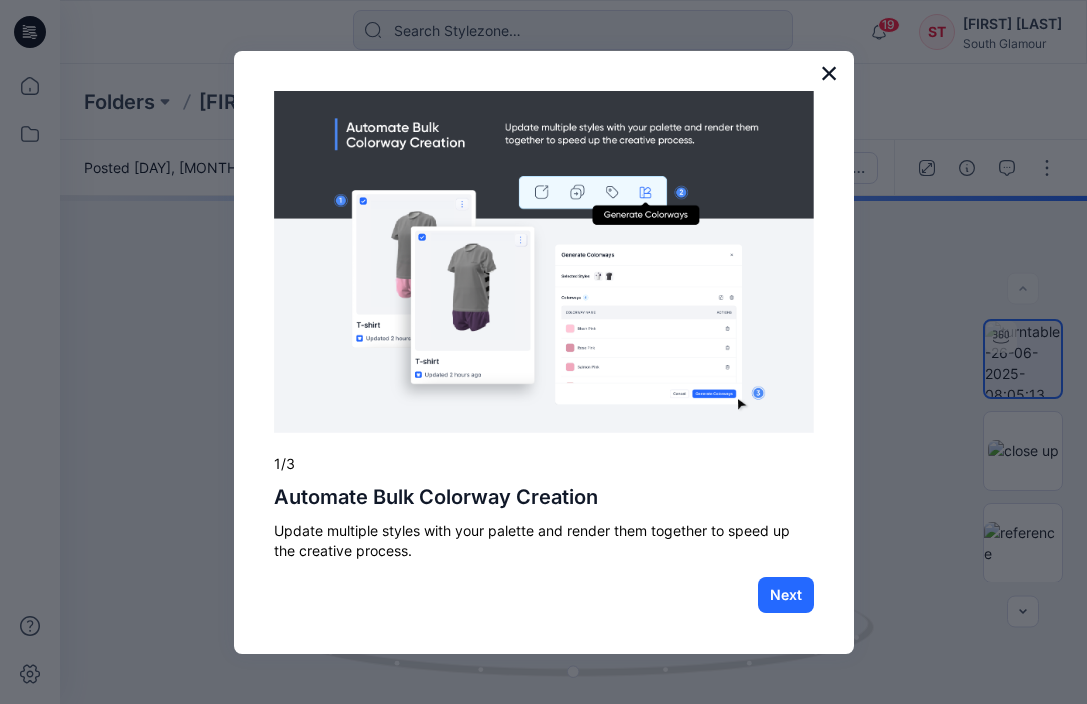 click on "×" at bounding box center [829, 73] 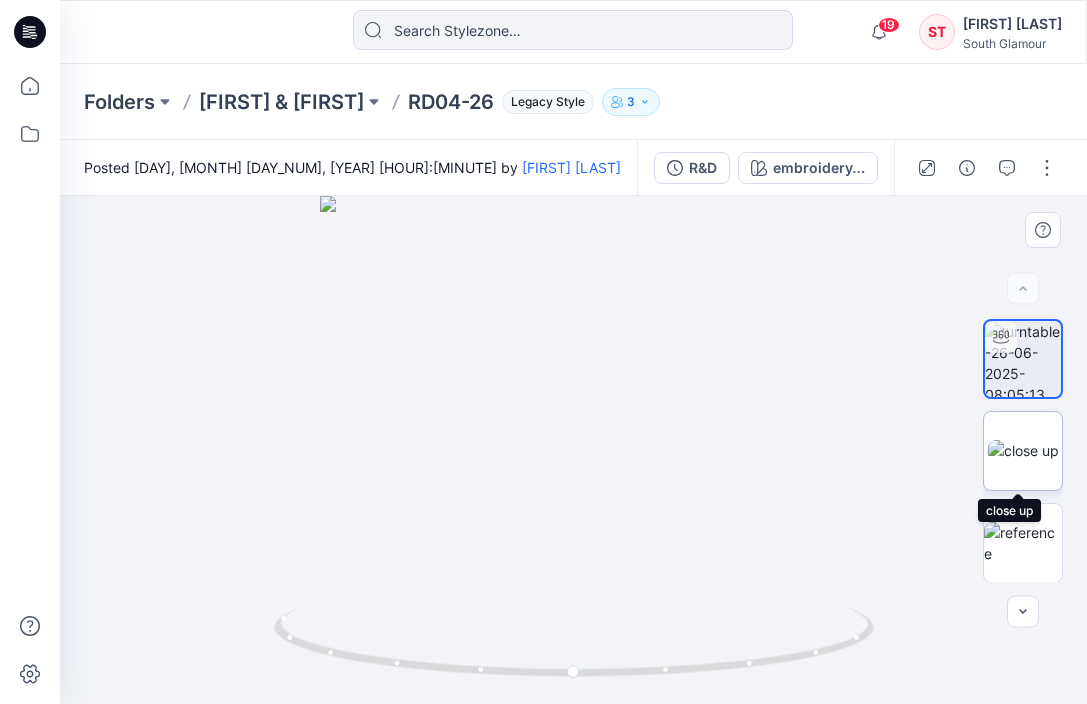 click at bounding box center (1023, 450) 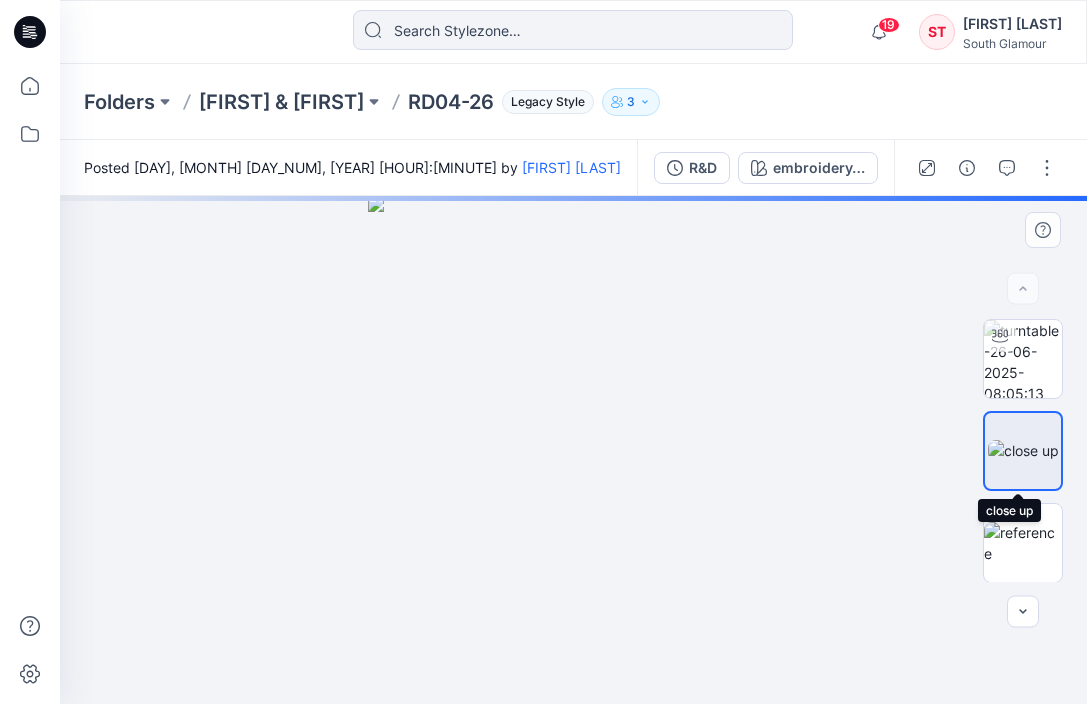 click at bounding box center (1023, 450) 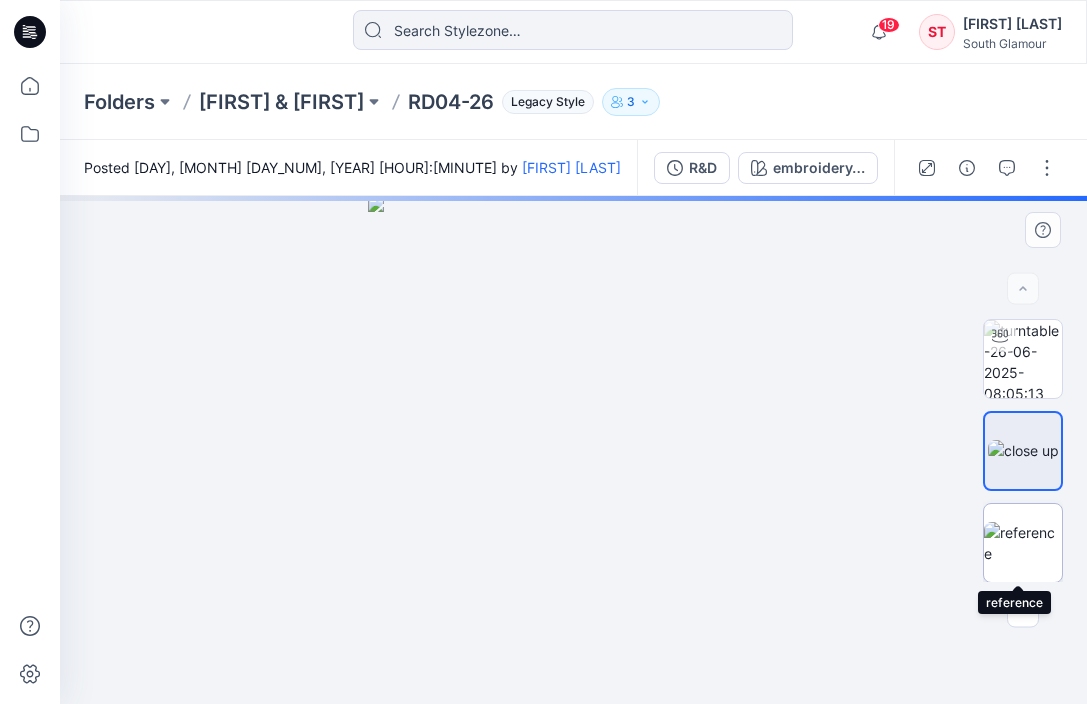 click at bounding box center (1023, 543) 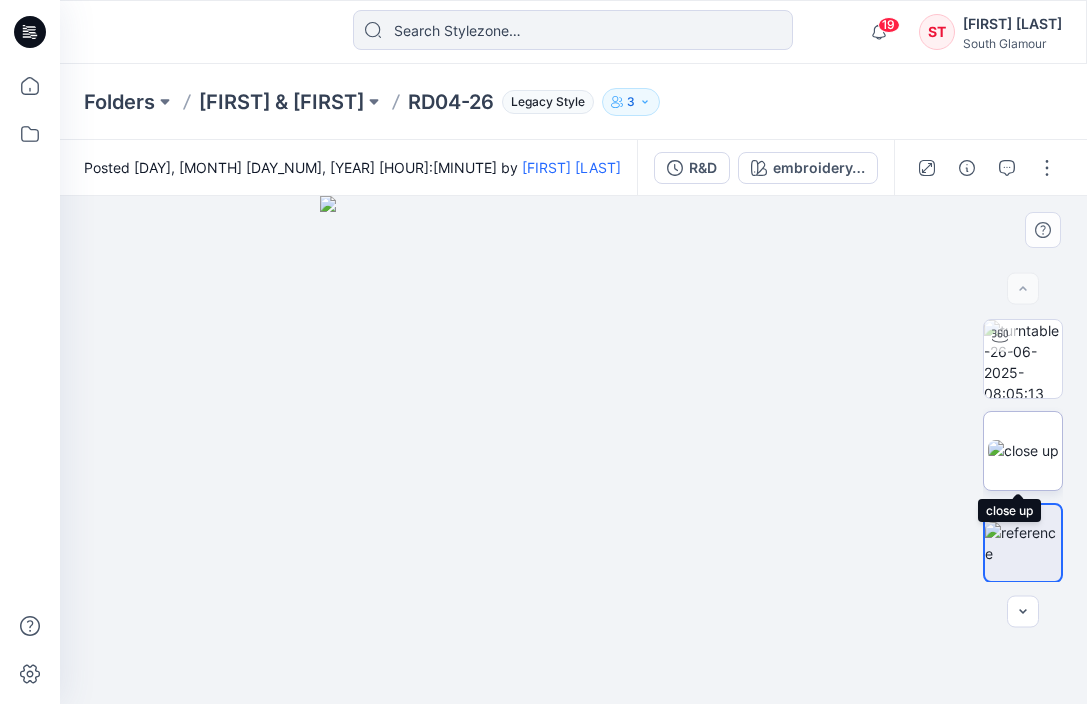 click at bounding box center (1023, 450) 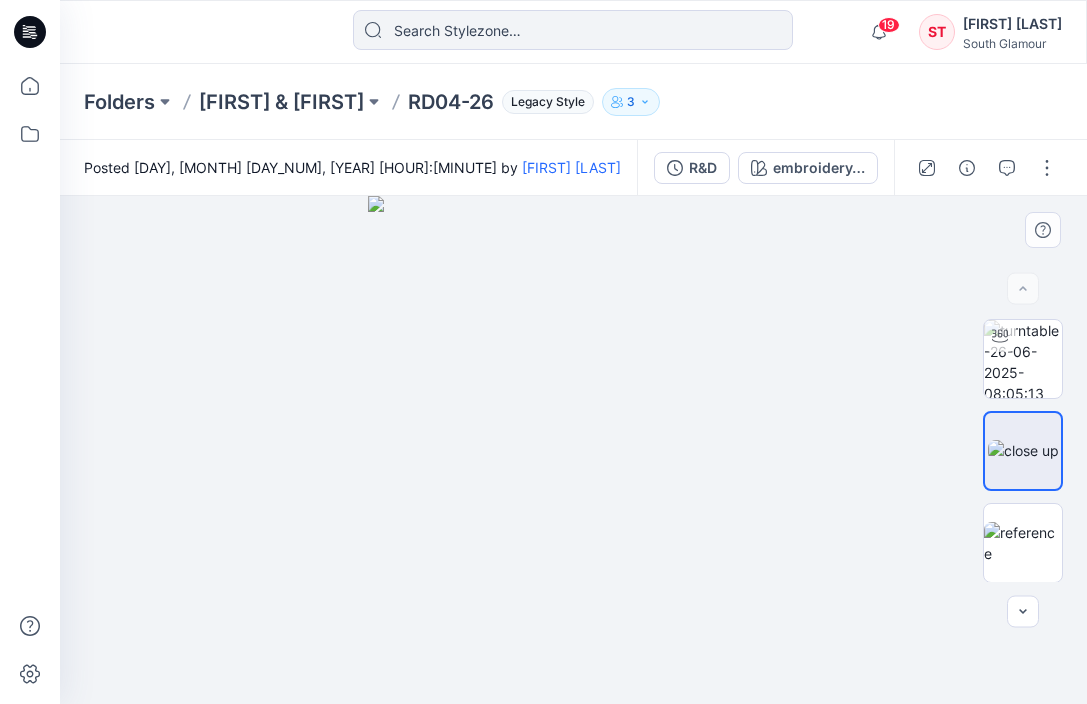 click at bounding box center [573, 450] 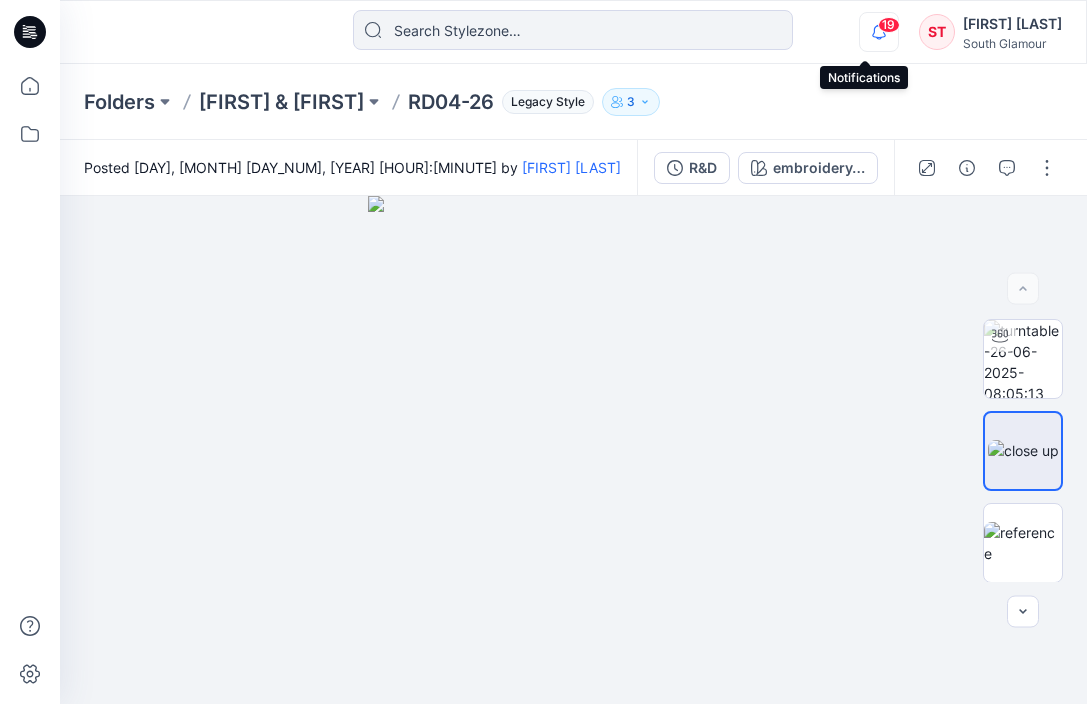 click at bounding box center (879, 32) 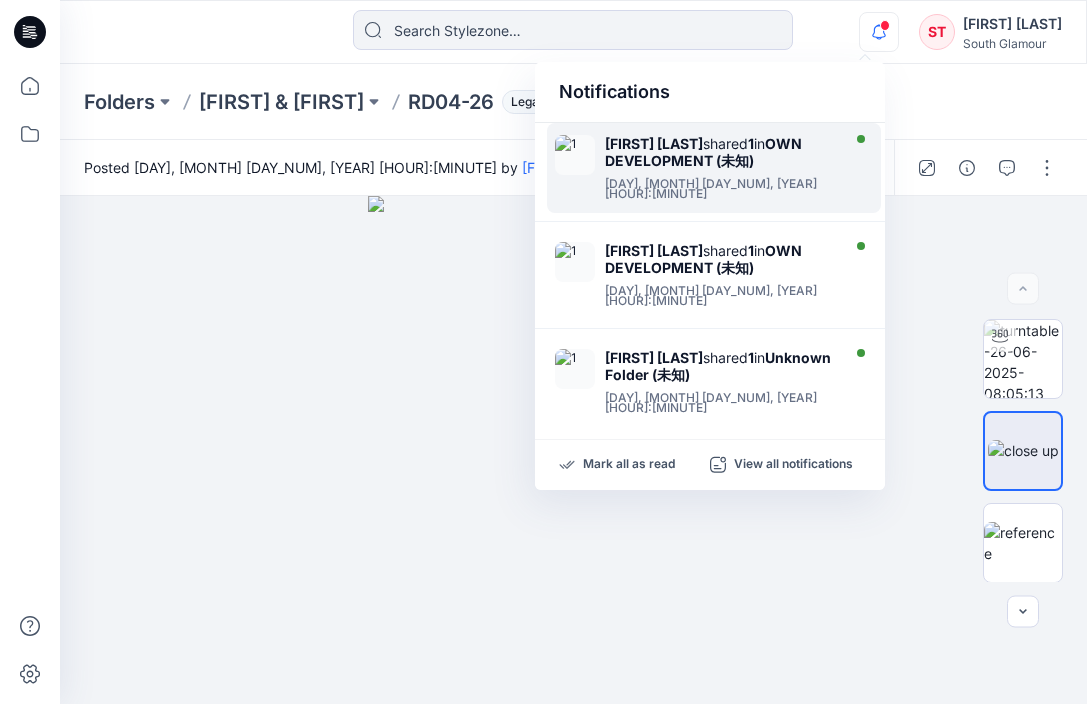 click on "[DAY], [MONTH] [DAY_NUM], [YEAR] [HOUR]:[MINUTE]" at bounding box center [720, 189] 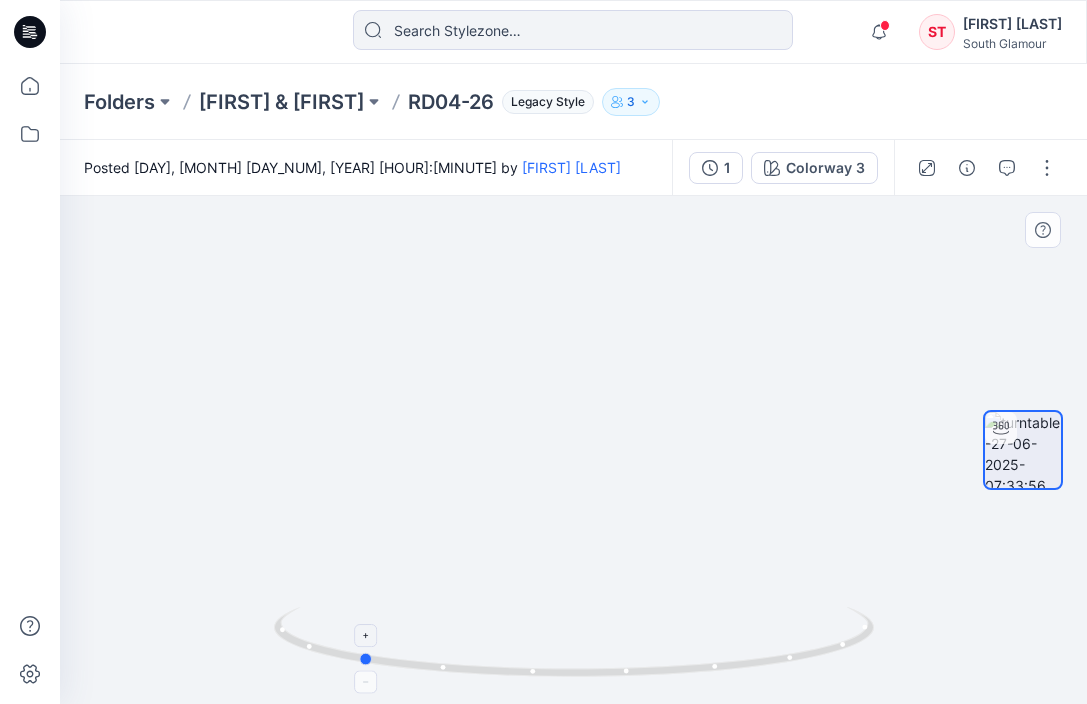 drag, startPoint x: 581, startPoint y: 680, endPoint x: 366, endPoint y: 637, distance: 219.25784 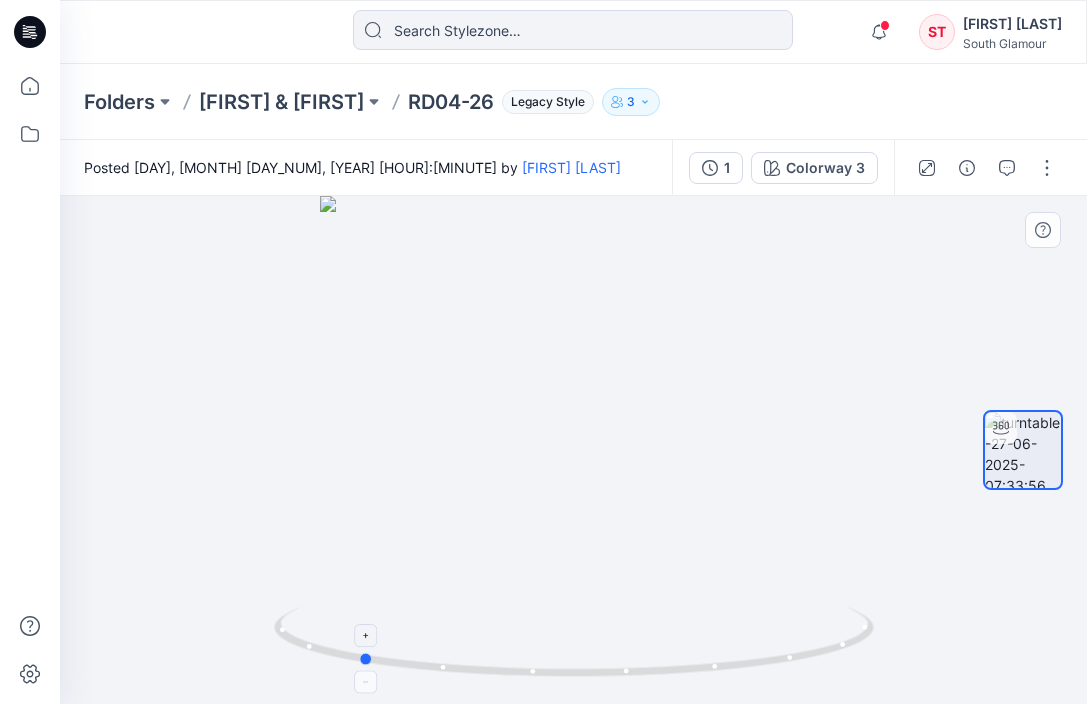 click at bounding box center (576, 644) 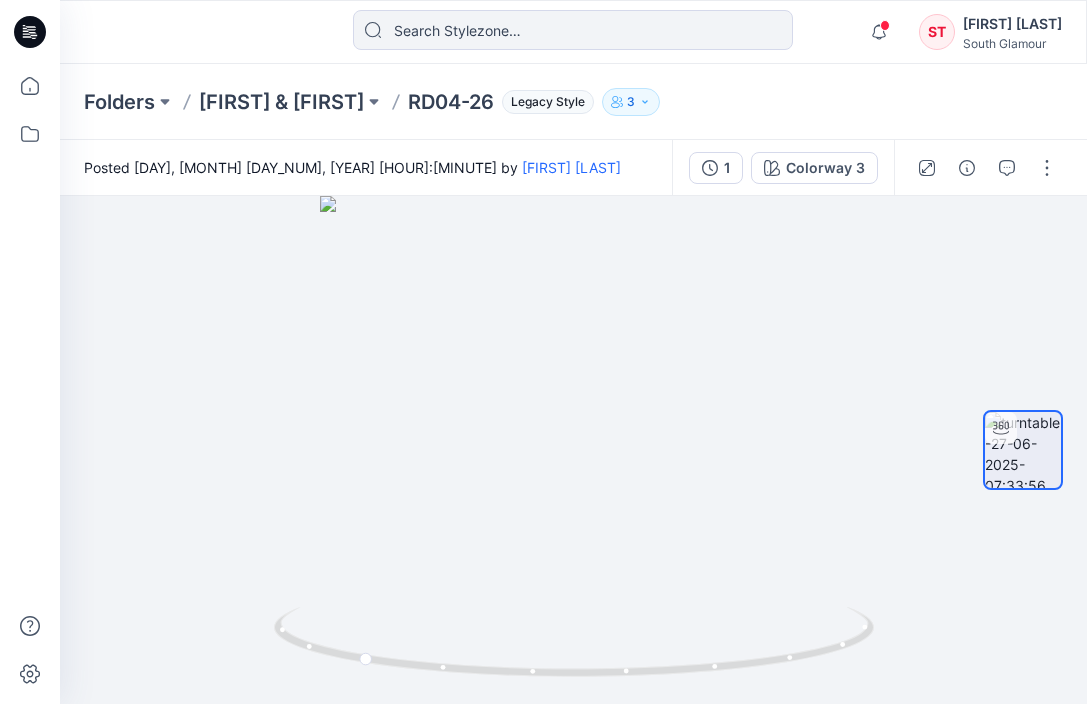 click on "ST" at bounding box center [937, 32] 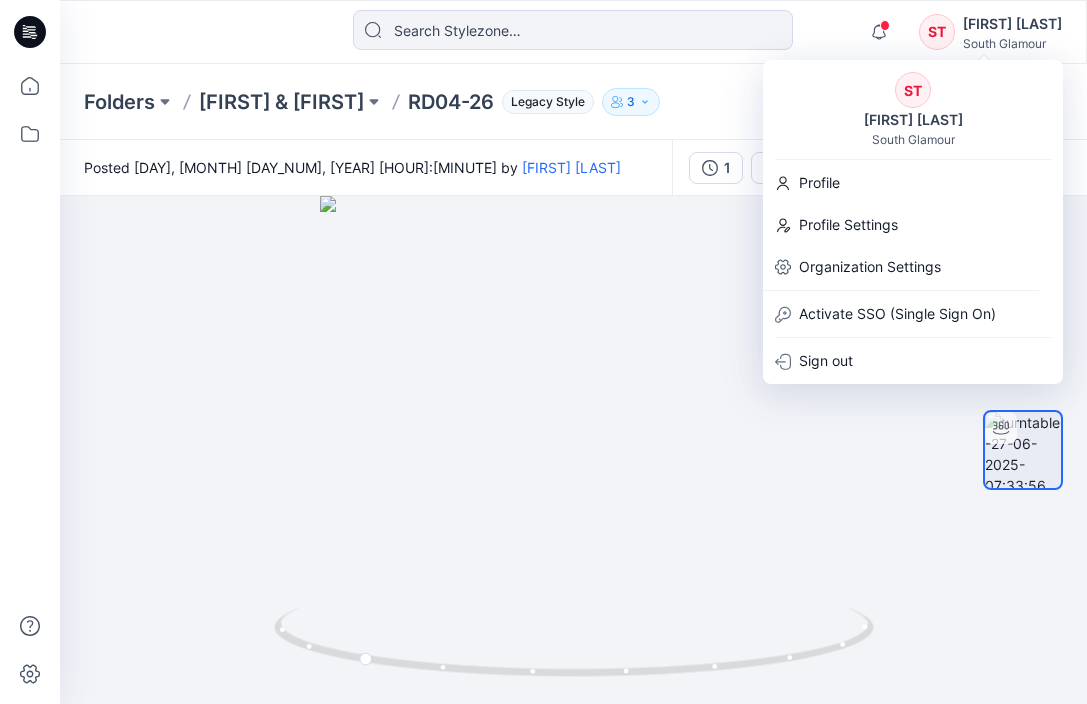click at bounding box center (187, 102) 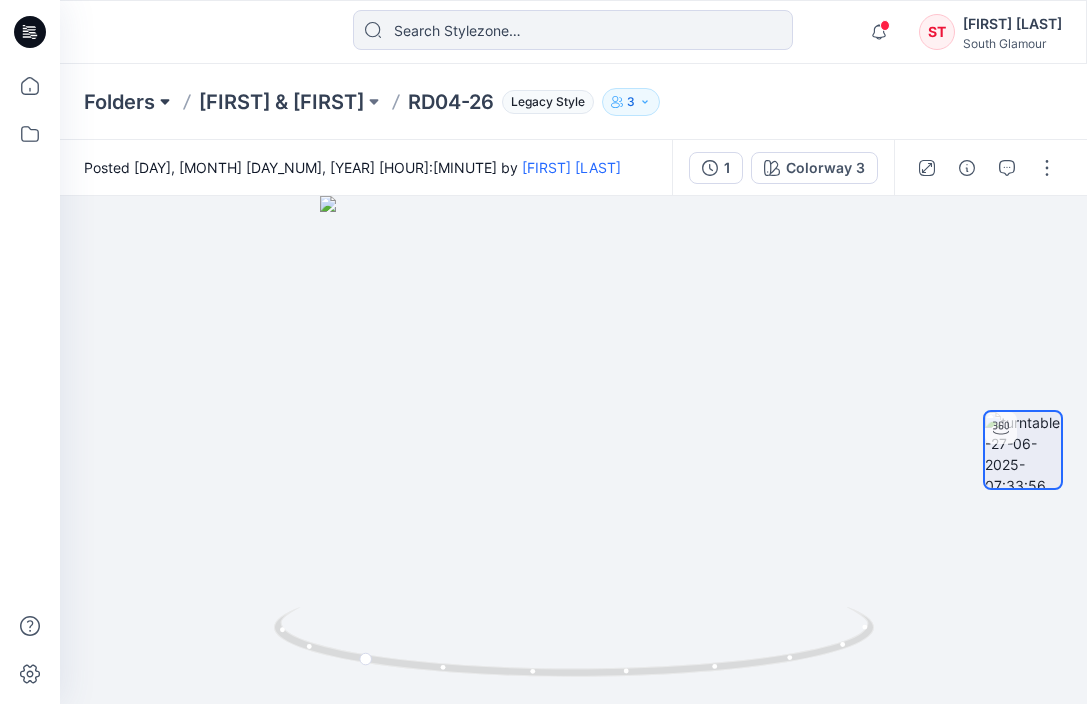 click at bounding box center (165, 102) 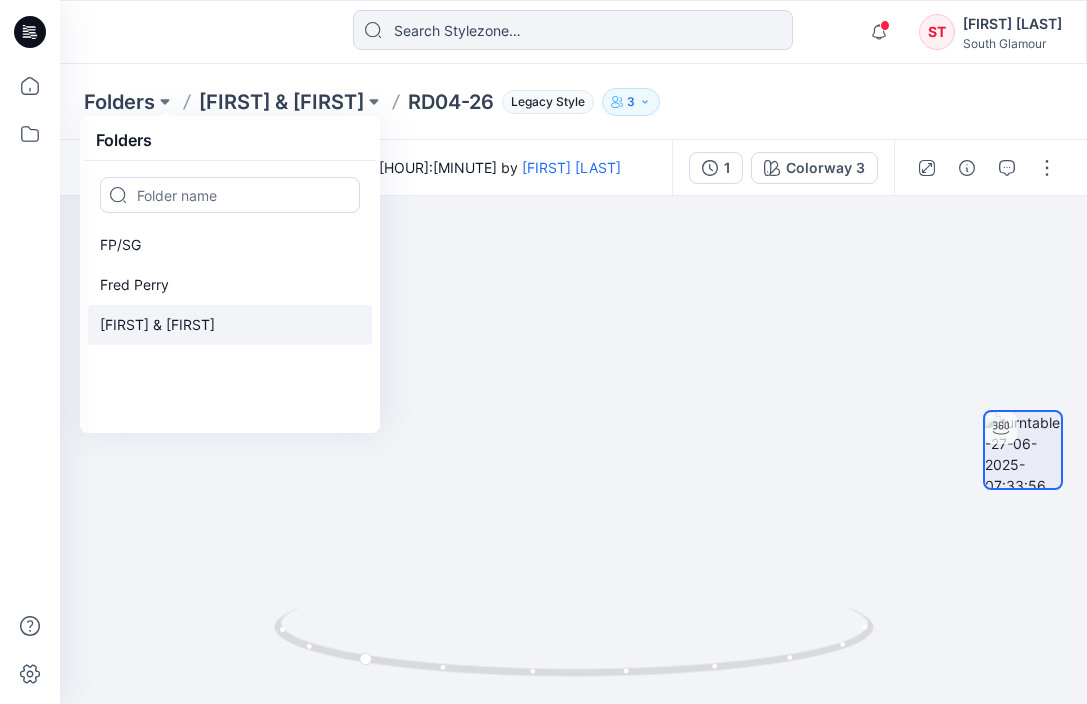 click on "[FIRST] & [FIRST]" at bounding box center [157, 325] 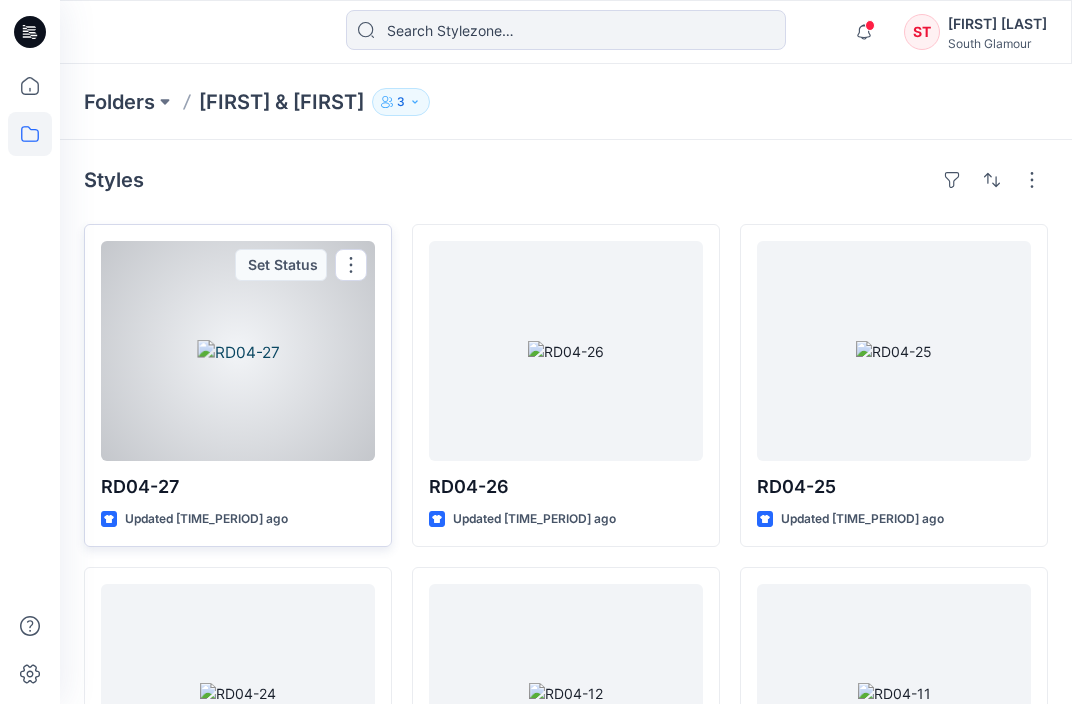 click at bounding box center (238, 351) 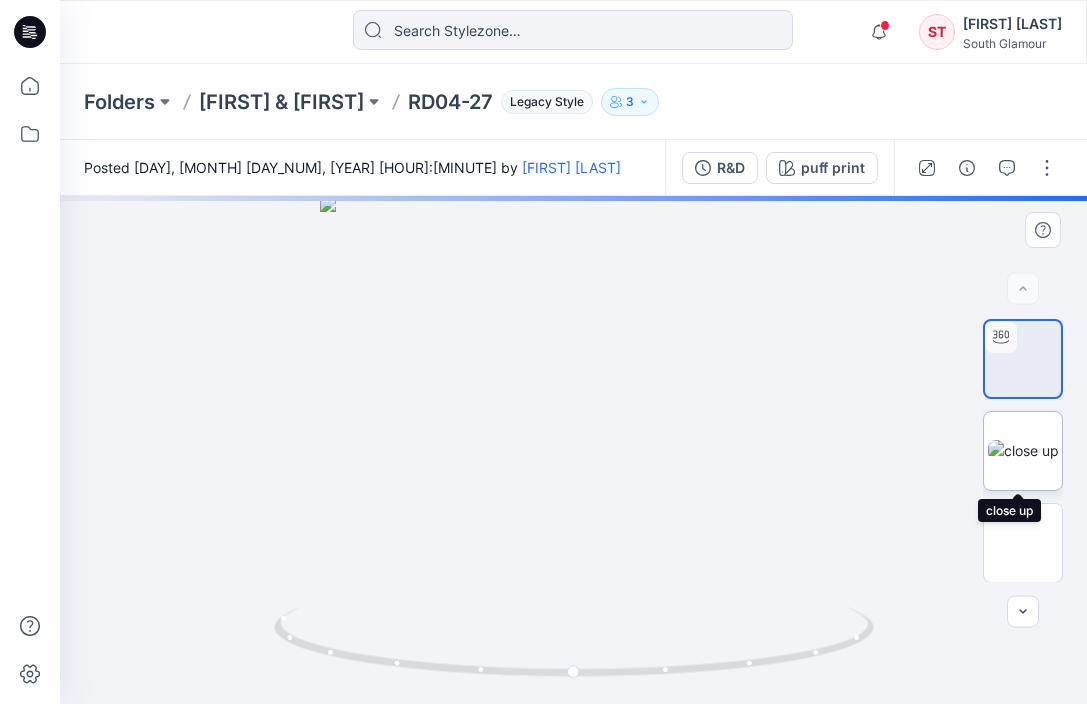 click at bounding box center (1023, 450) 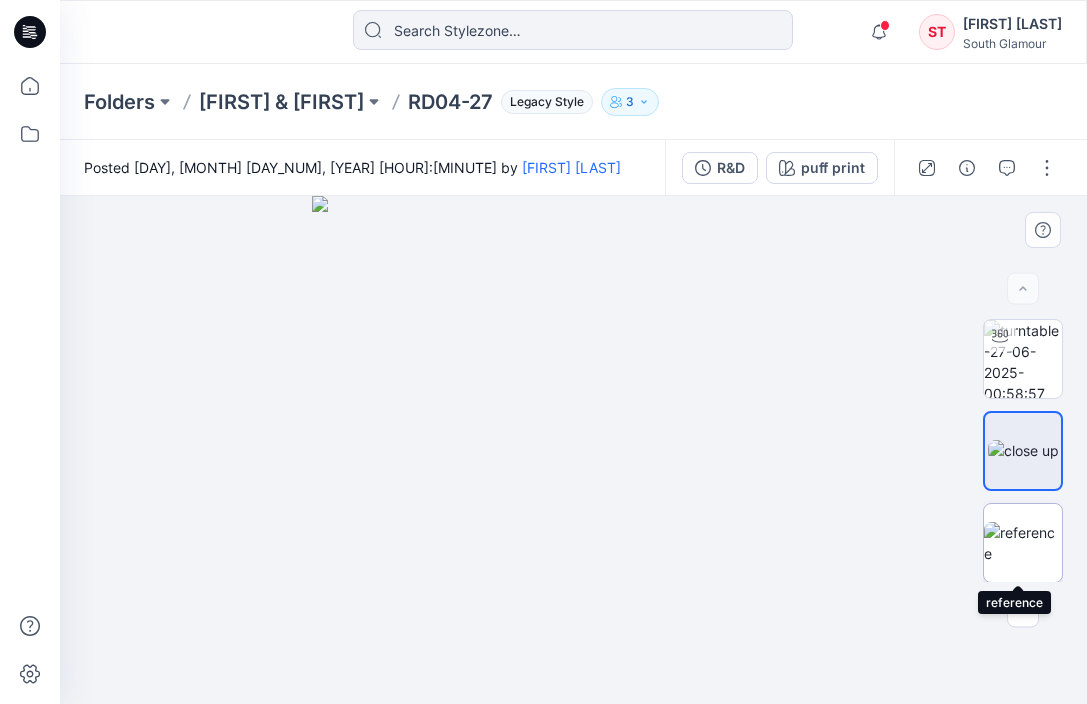 click at bounding box center [1023, 543] 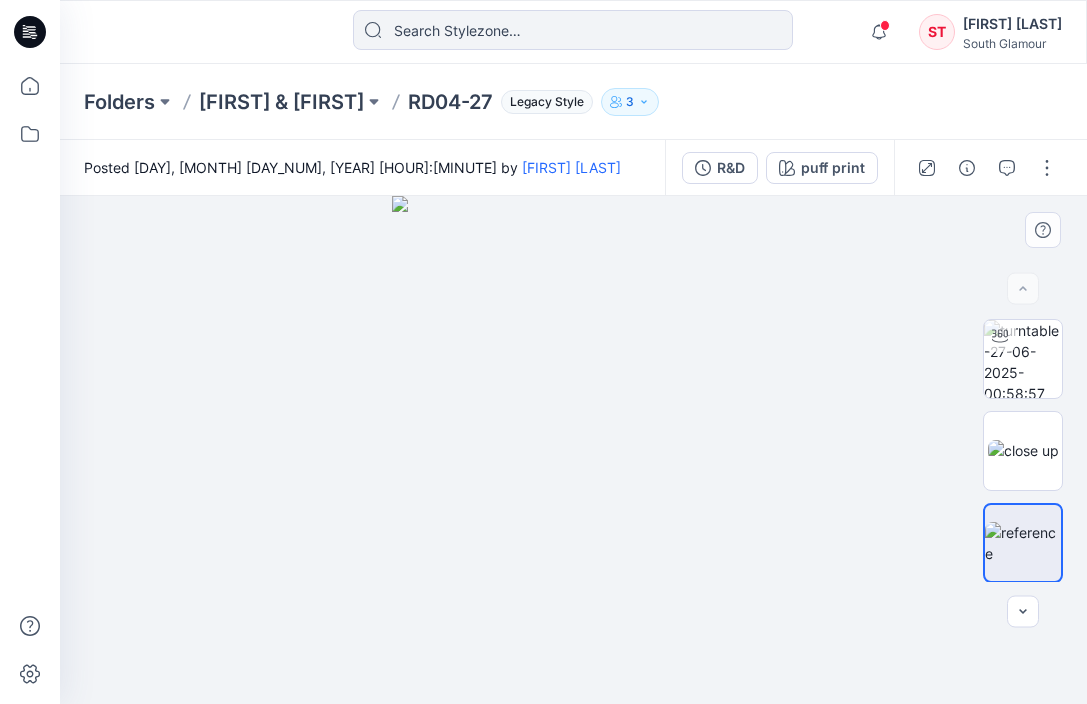 click at bounding box center [573, 450] 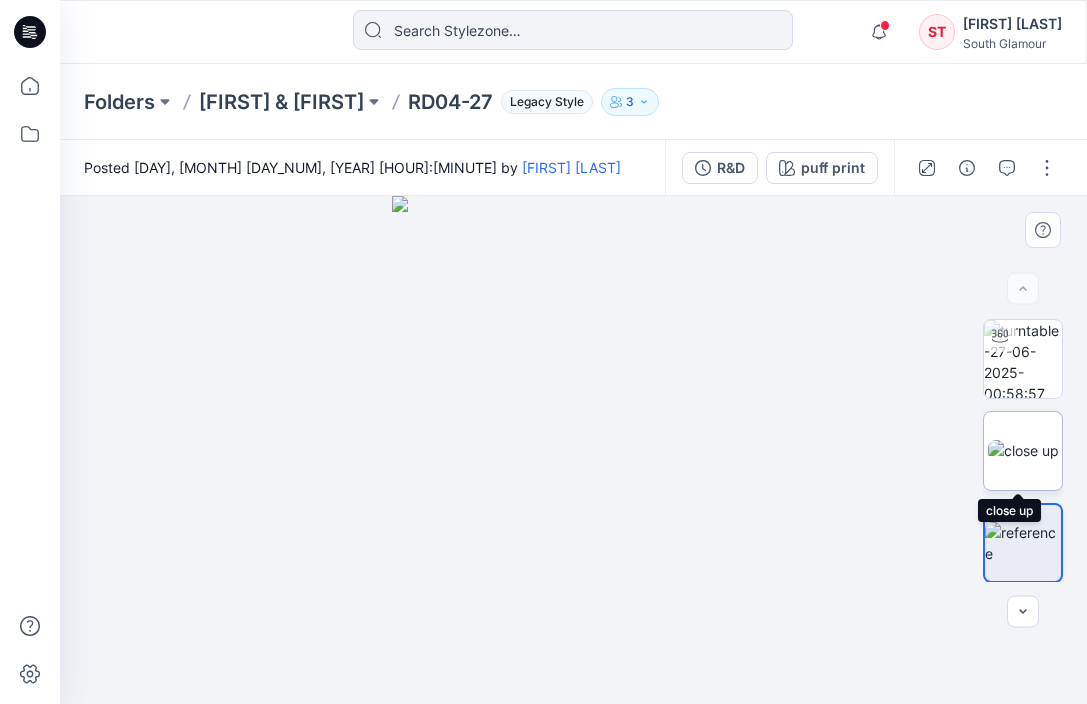 click at bounding box center [1023, 450] 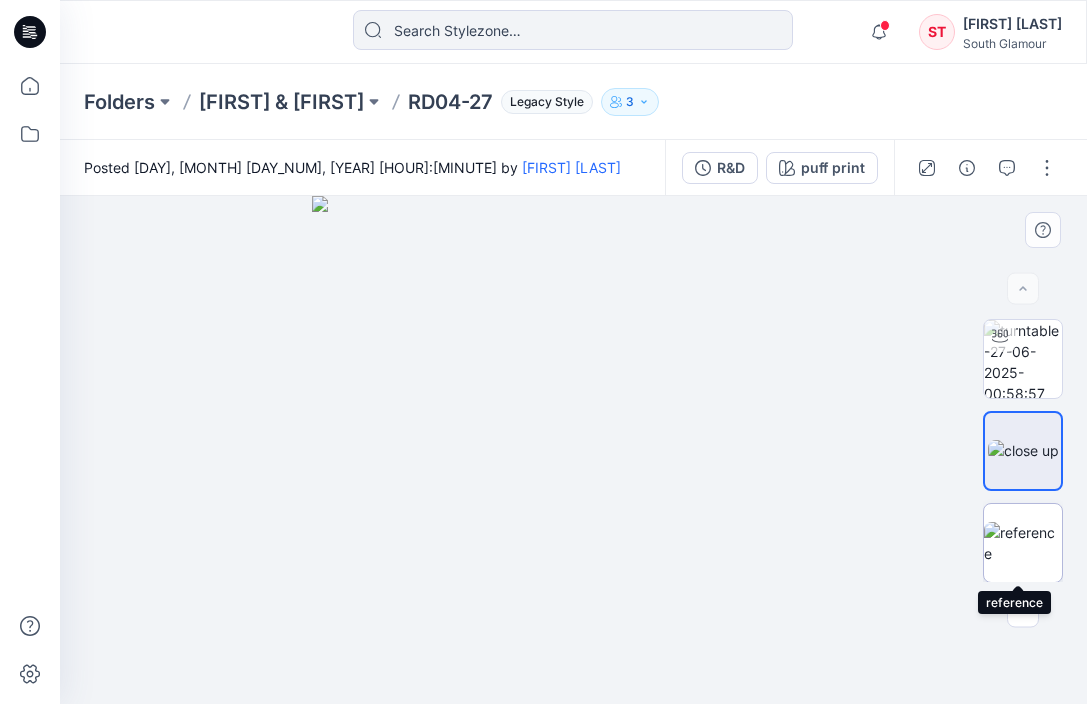 click at bounding box center (1023, 543) 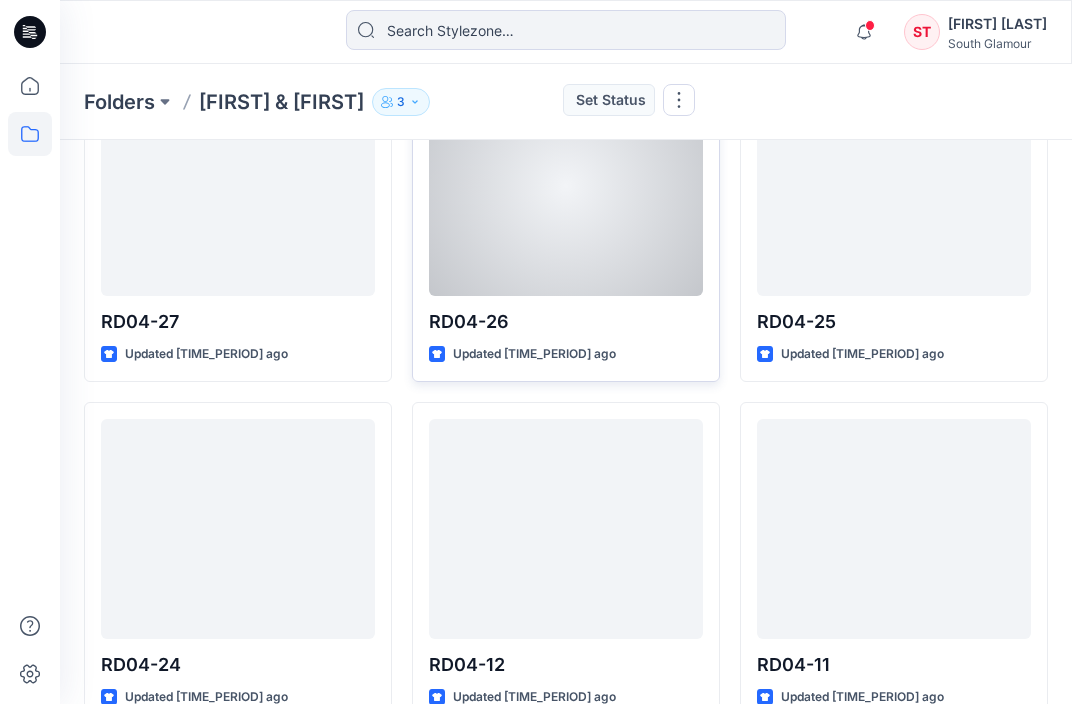 scroll, scrollTop: 200, scrollLeft: 0, axis: vertical 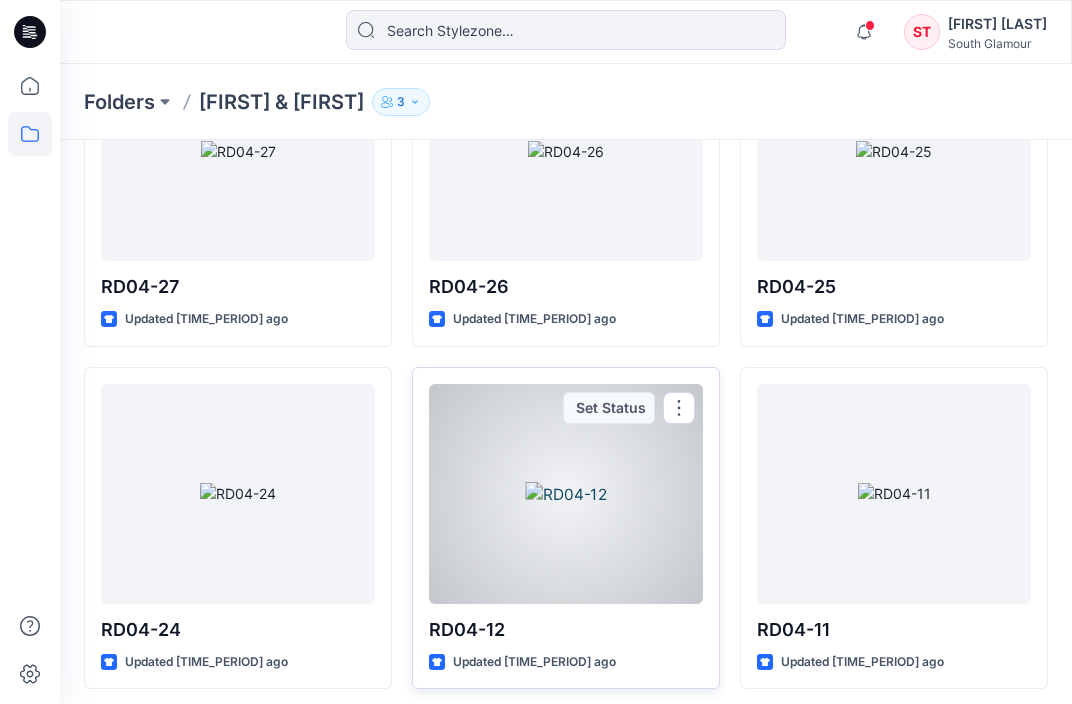 click at bounding box center (566, 494) 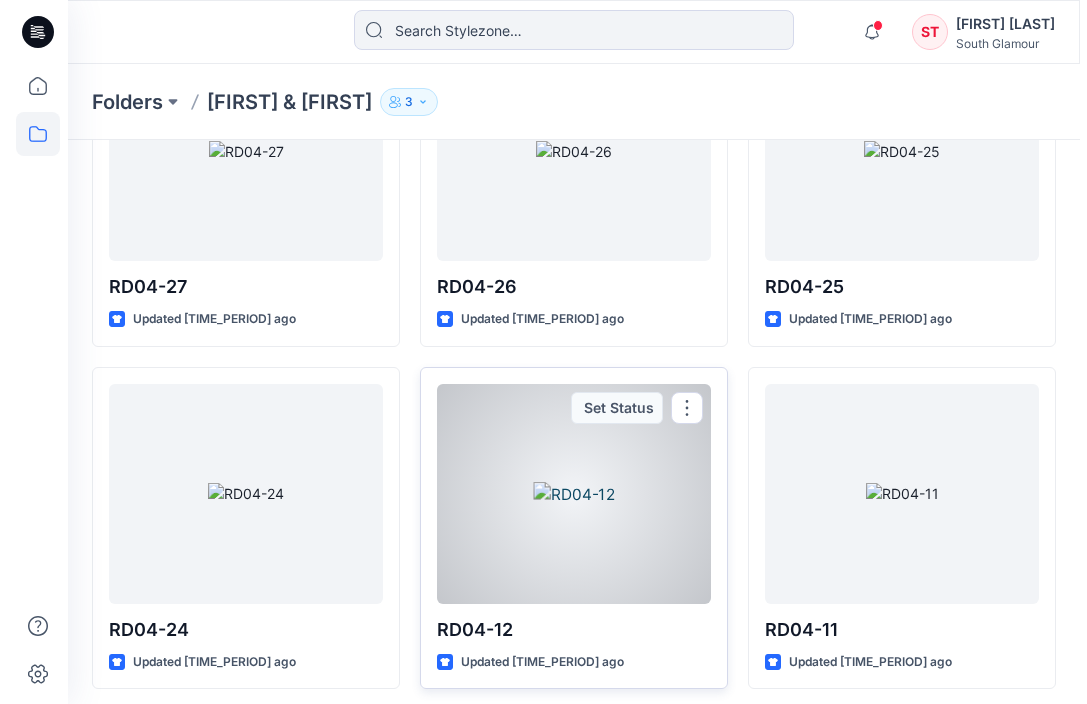scroll, scrollTop: 0, scrollLeft: 0, axis: both 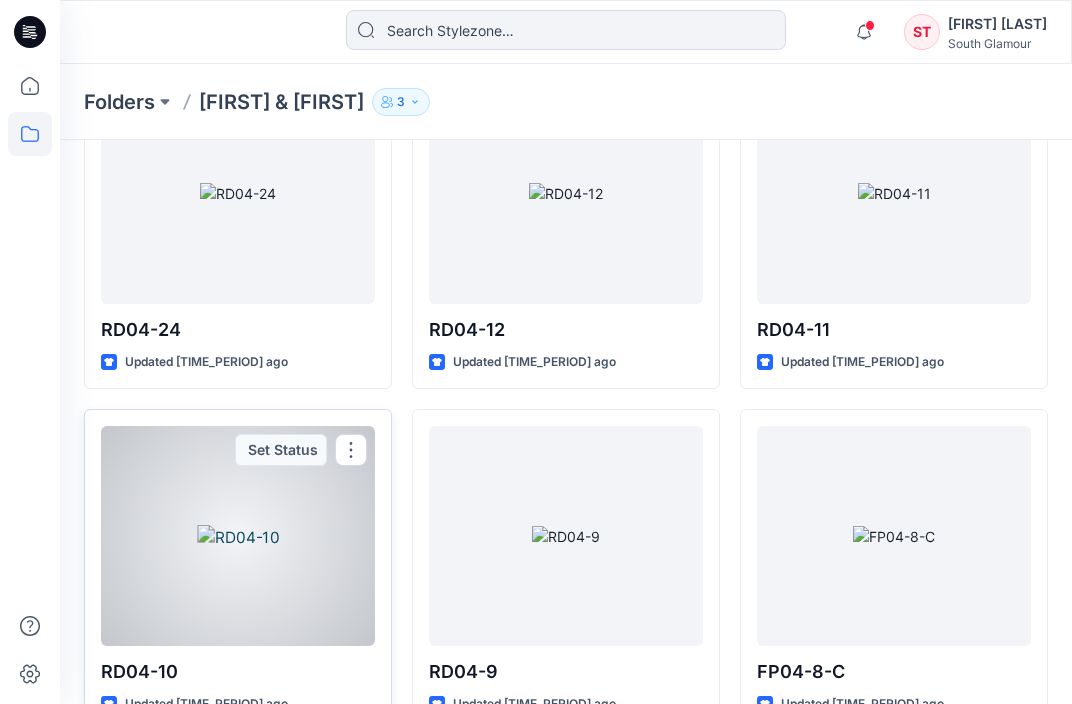 click at bounding box center [238, 536] 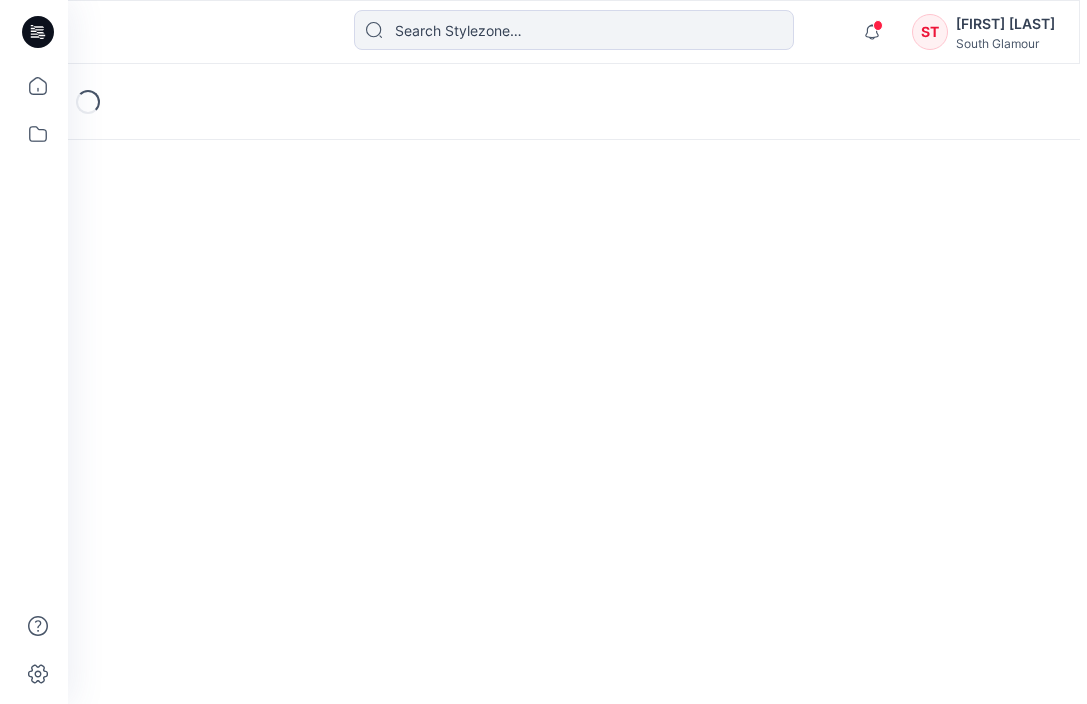 scroll, scrollTop: 0, scrollLeft: 0, axis: both 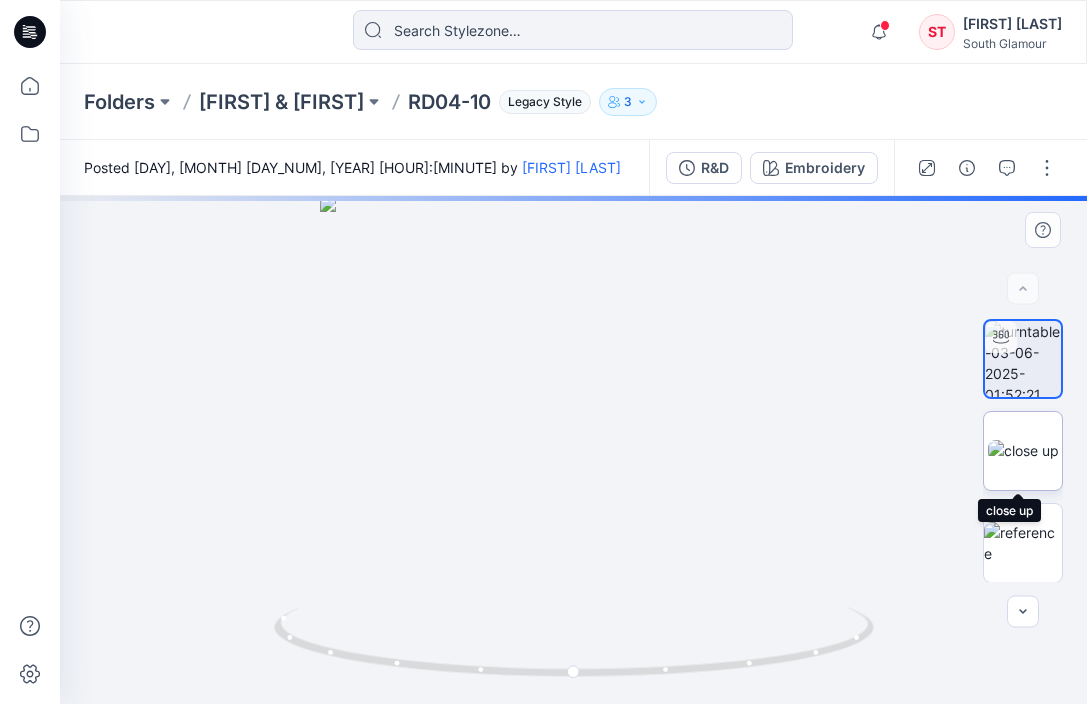 click at bounding box center [1023, 450] 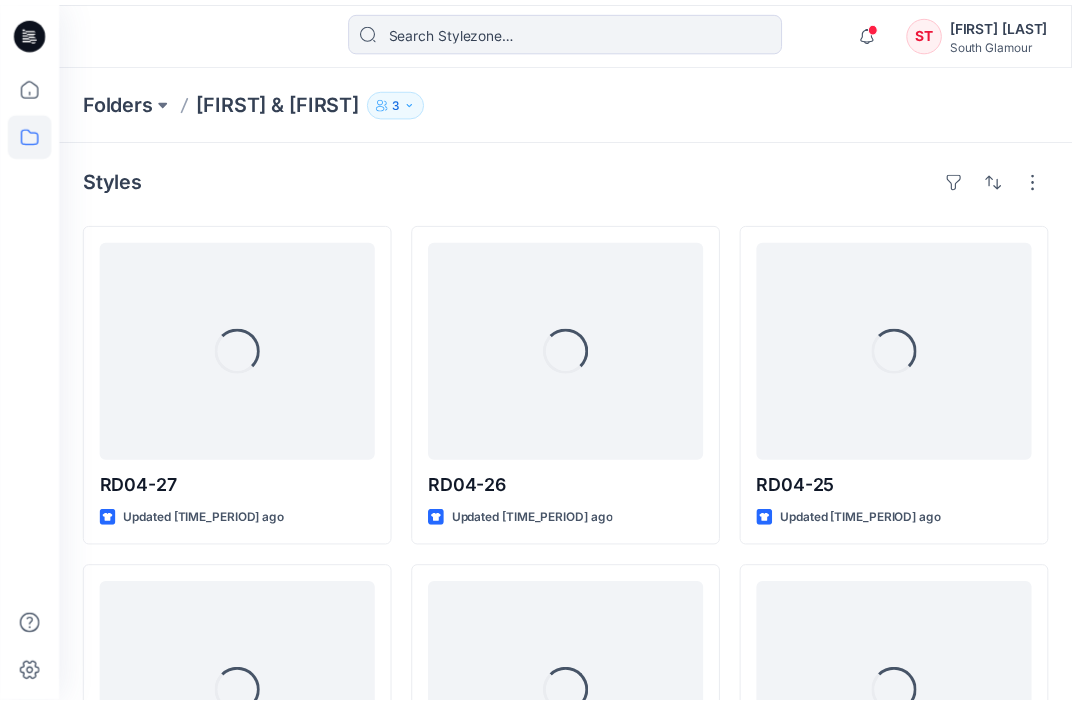 scroll, scrollTop: 500, scrollLeft: 0, axis: vertical 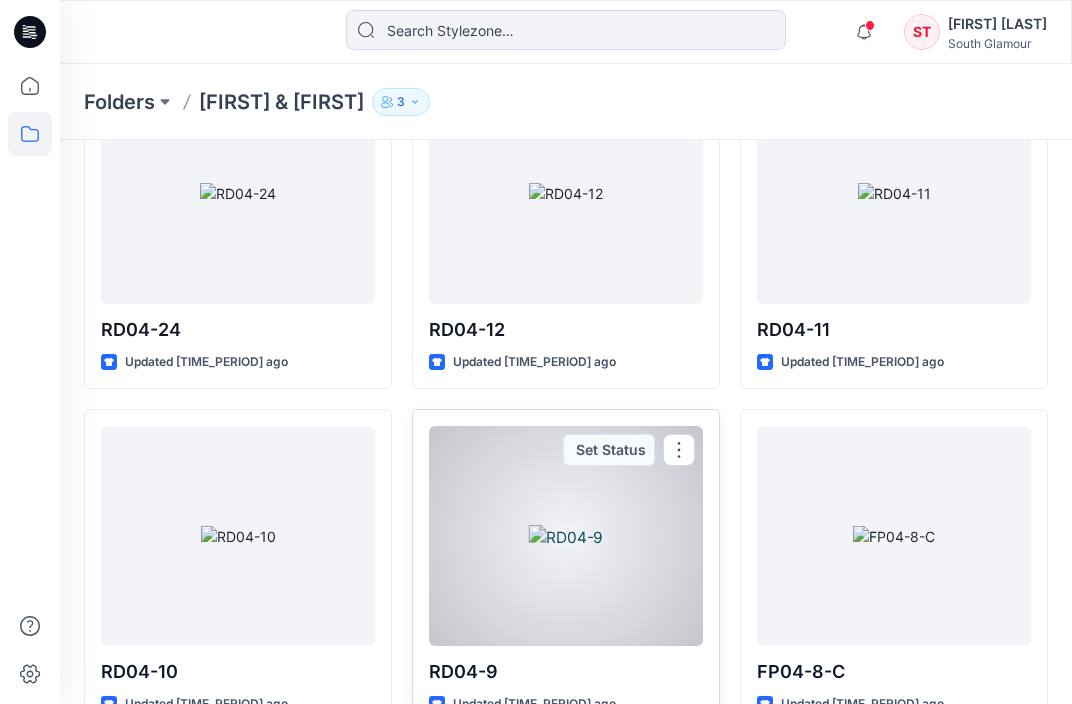 click at bounding box center (566, 536) 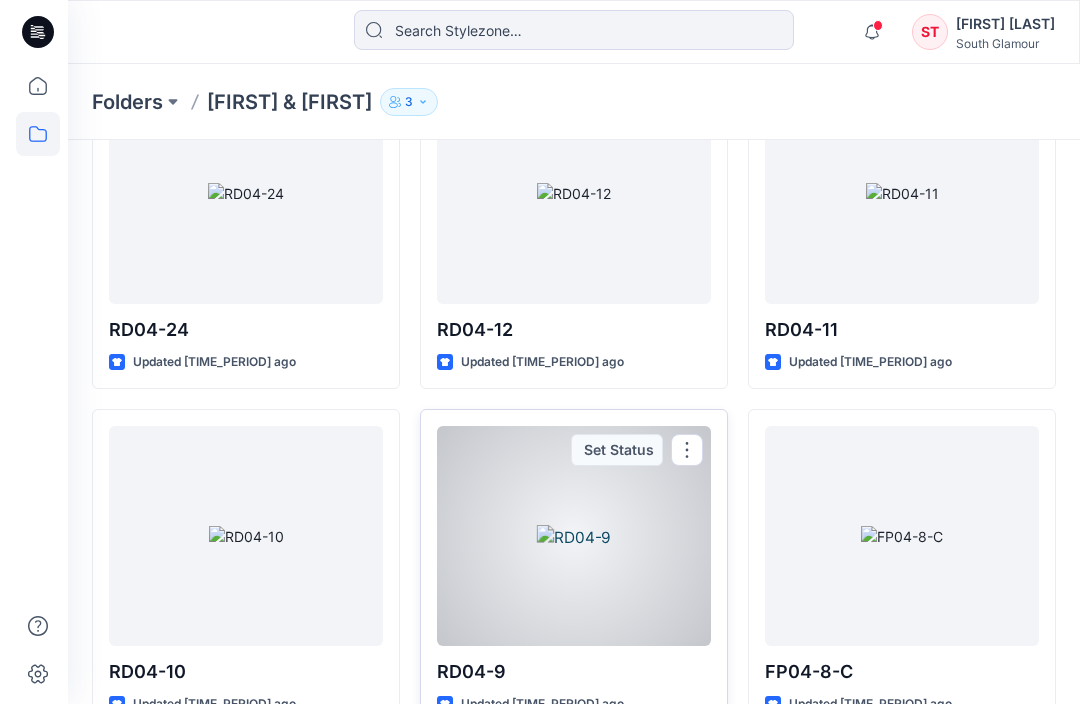 scroll, scrollTop: 0, scrollLeft: 0, axis: both 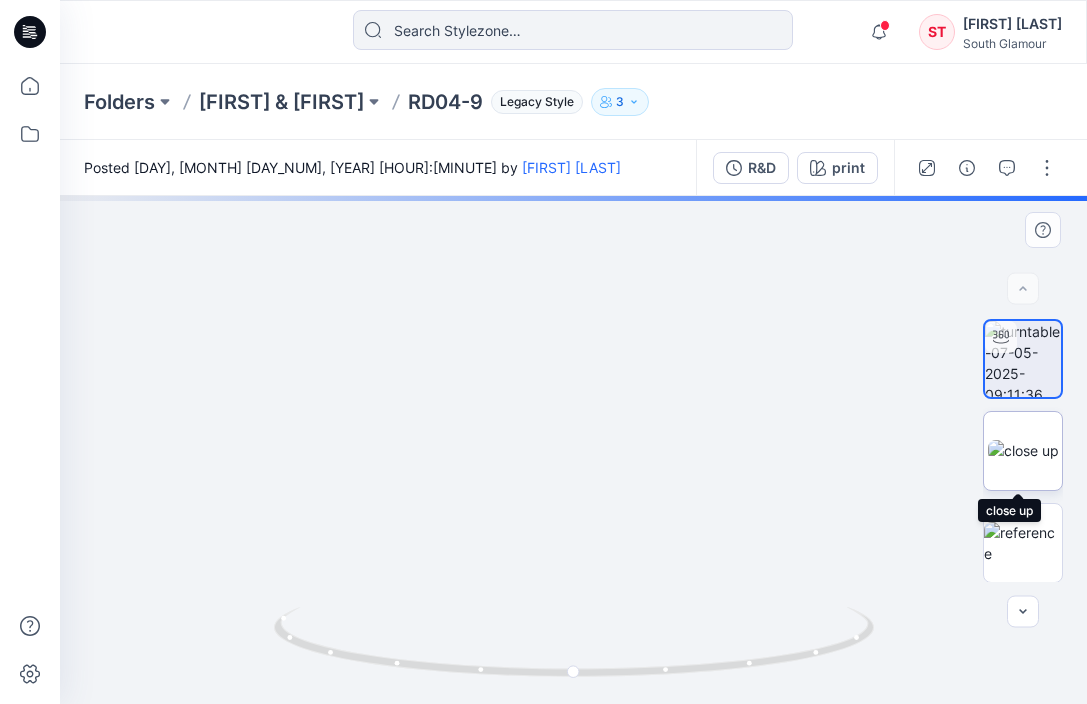 click at bounding box center (1023, 450) 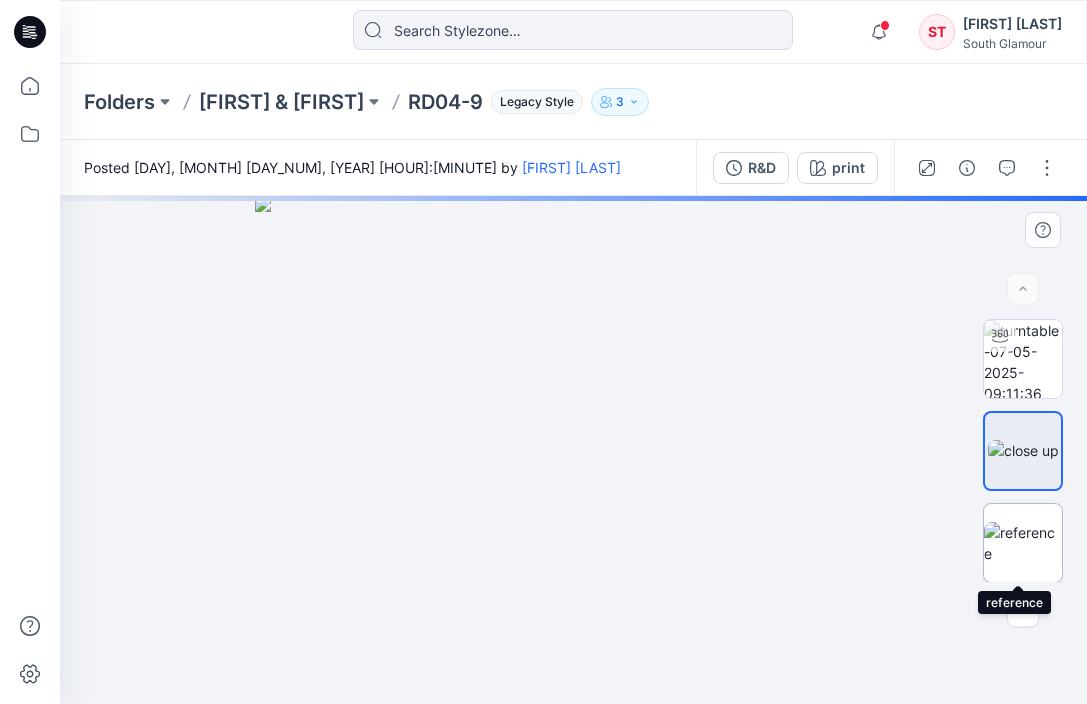 click at bounding box center (1023, 543) 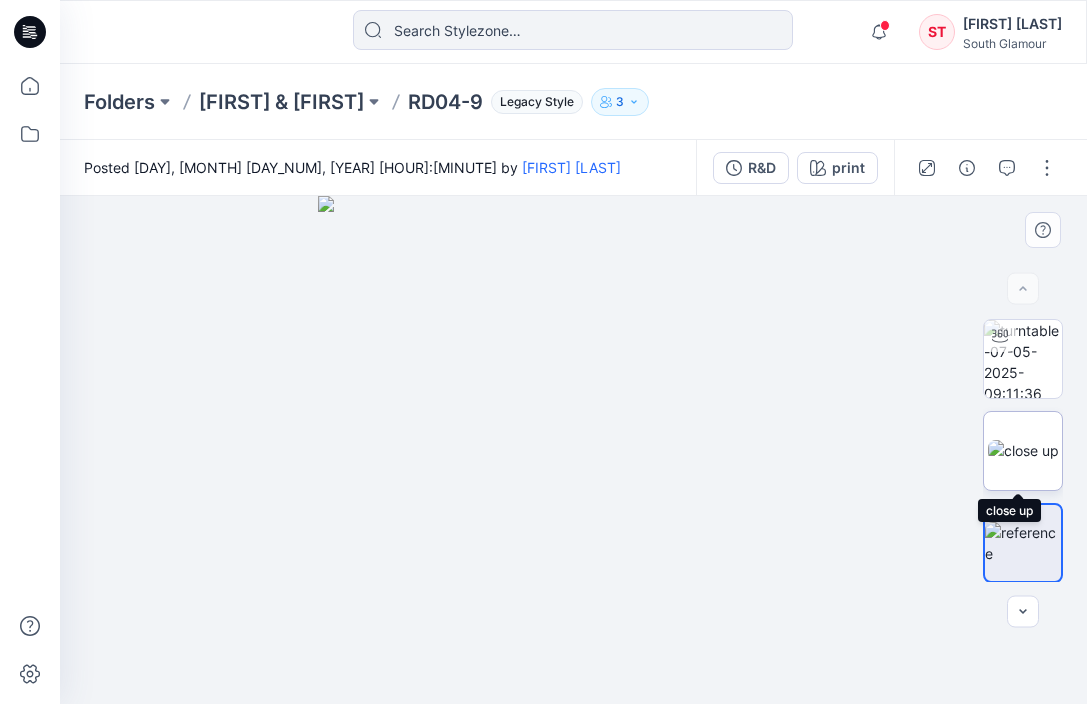 click at bounding box center [1023, 450] 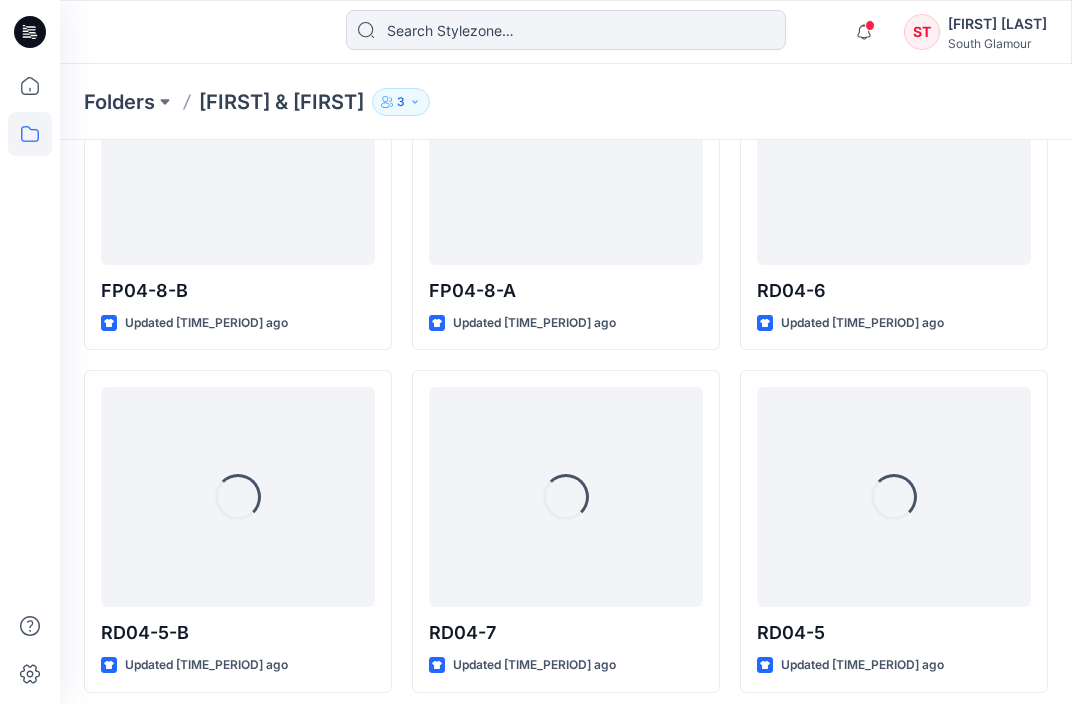 scroll, scrollTop: 1237, scrollLeft: 0, axis: vertical 